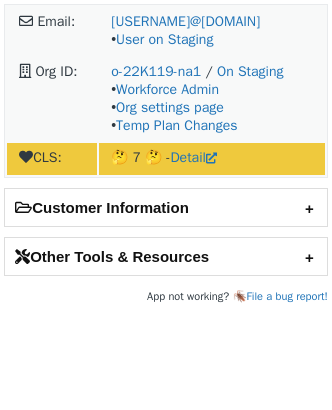scroll, scrollTop: 0, scrollLeft: 0, axis: both 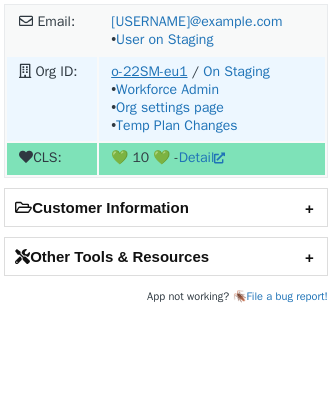 click on "o-22SM-eu1" at bounding box center [149, 71] 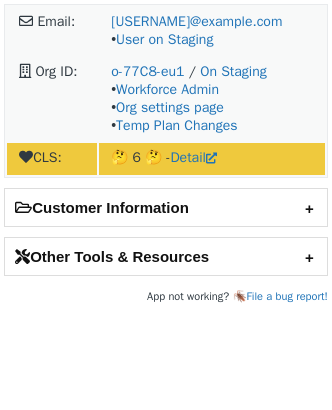 scroll, scrollTop: 0, scrollLeft: 0, axis: both 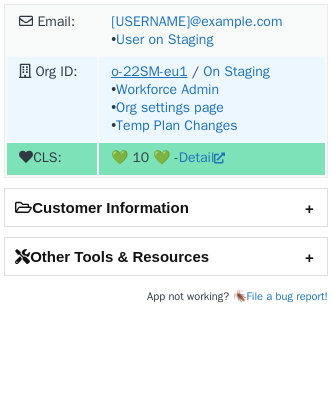click on "o-22SM-eu1" at bounding box center [149, 71] 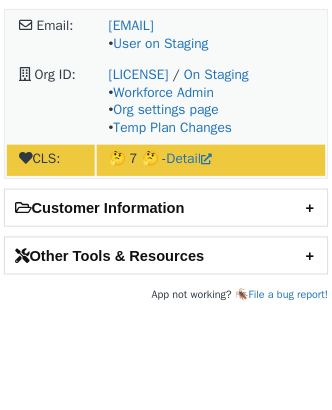 scroll, scrollTop: 0, scrollLeft: 0, axis: both 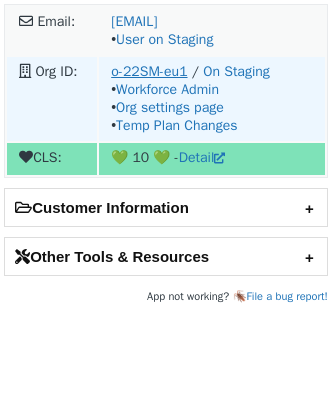 click on "o-22SM-eu1" at bounding box center [149, 71] 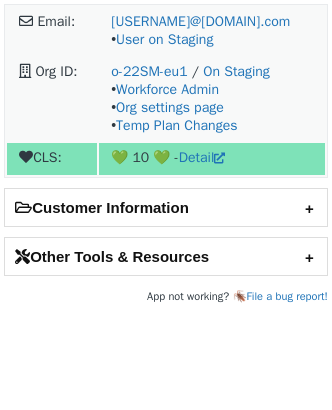 scroll, scrollTop: 0, scrollLeft: 0, axis: both 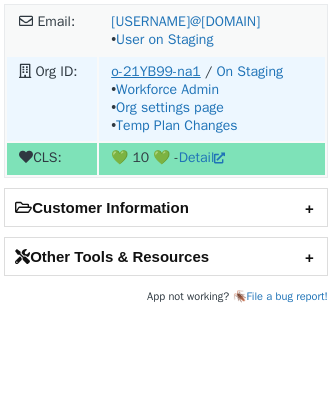 click on "o-21YB99-na1" at bounding box center [156, 71] 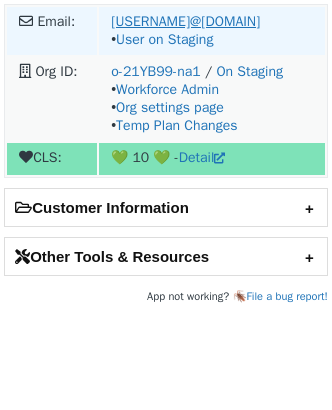 click on "[USERNAME]@[DOMAIN].com" at bounding box center [185, 21] 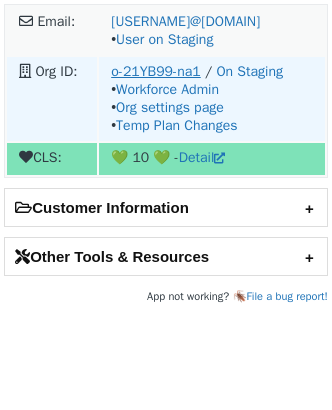 click on "o-21YB99-na1" at bounding box center [156, 71] 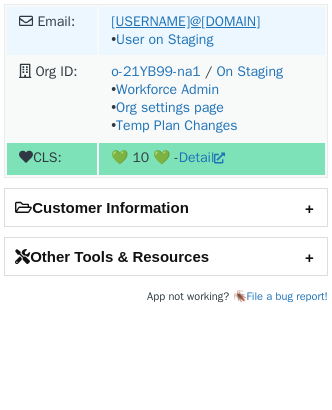 click on "[USERNAME]@[DOMAIN].com" at bounding box center [185, 21] 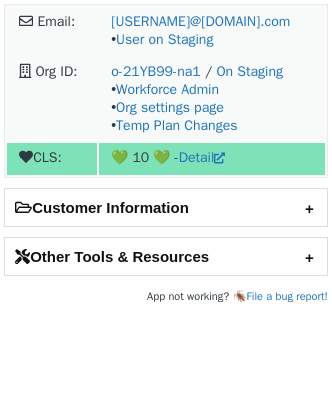 scroll, scrollTop: 0, scrollLeft: 0, axis: both 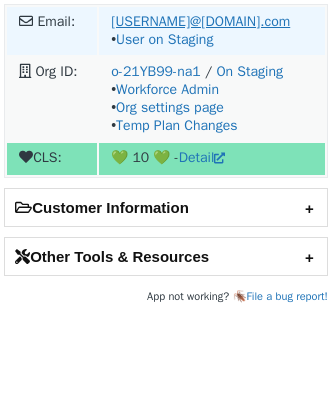 click on "[USERNAME]@[DOMAIN].com" at bounding box center (200, 21) 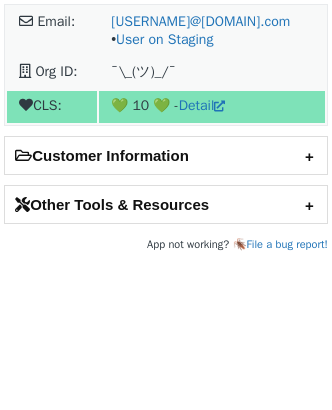 scroll, scrollTop: 0, scrollLeft: 0, axis: both 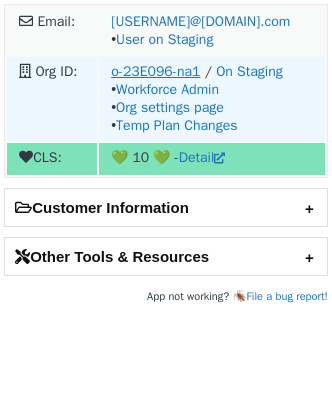 click on "o-23E096-na1" at bounding box center [155, 71] 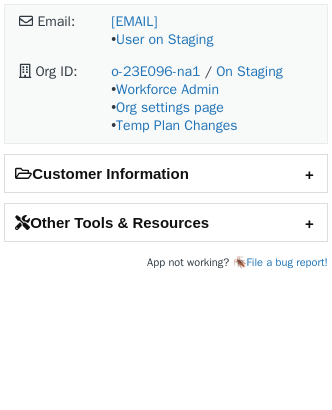 scroll, scrollTop: 0, scrollLeft: 0, axis: both 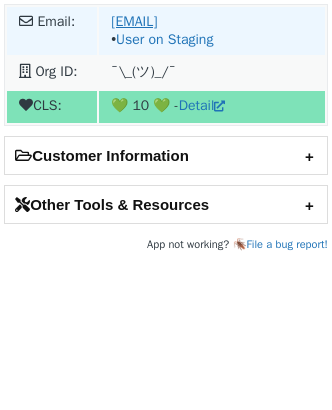 click on "[EMAIL]" at bounding box center [134, 21] 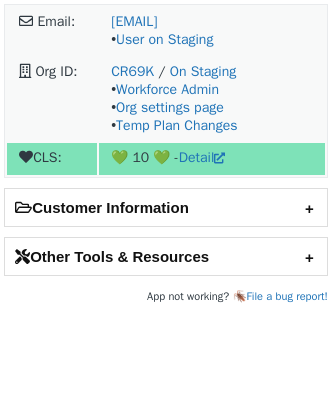 scroll, scrollTop: 0, scrollLeft: 0, axis: both 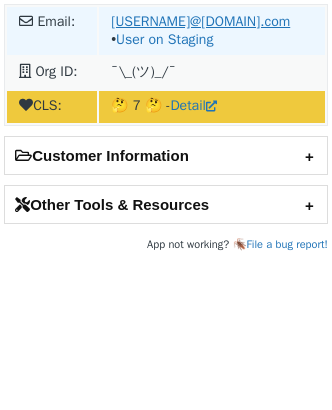 click on "shannon.spencer@angel.com" at bounding box center [200, 21] 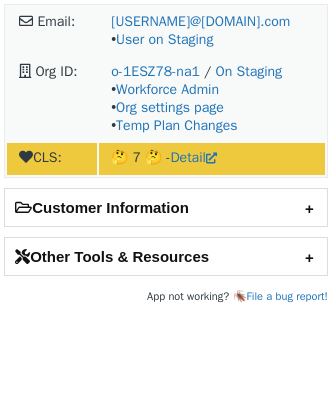 scroll, scrollTop: 0, scrollLeft: 0, axis: both 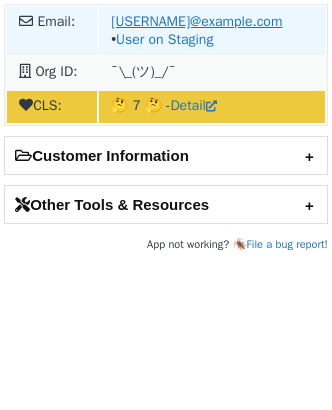 click on "[USERNAME]@example.com" at bounding box center [196, 21] 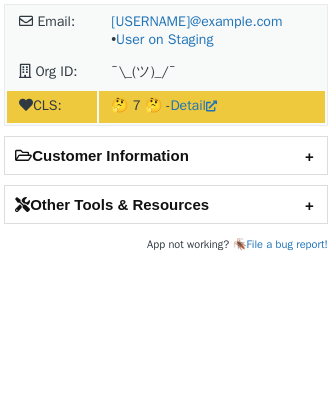 scroll, scrollTop: 0, scrollLeft: 0, axis: both 